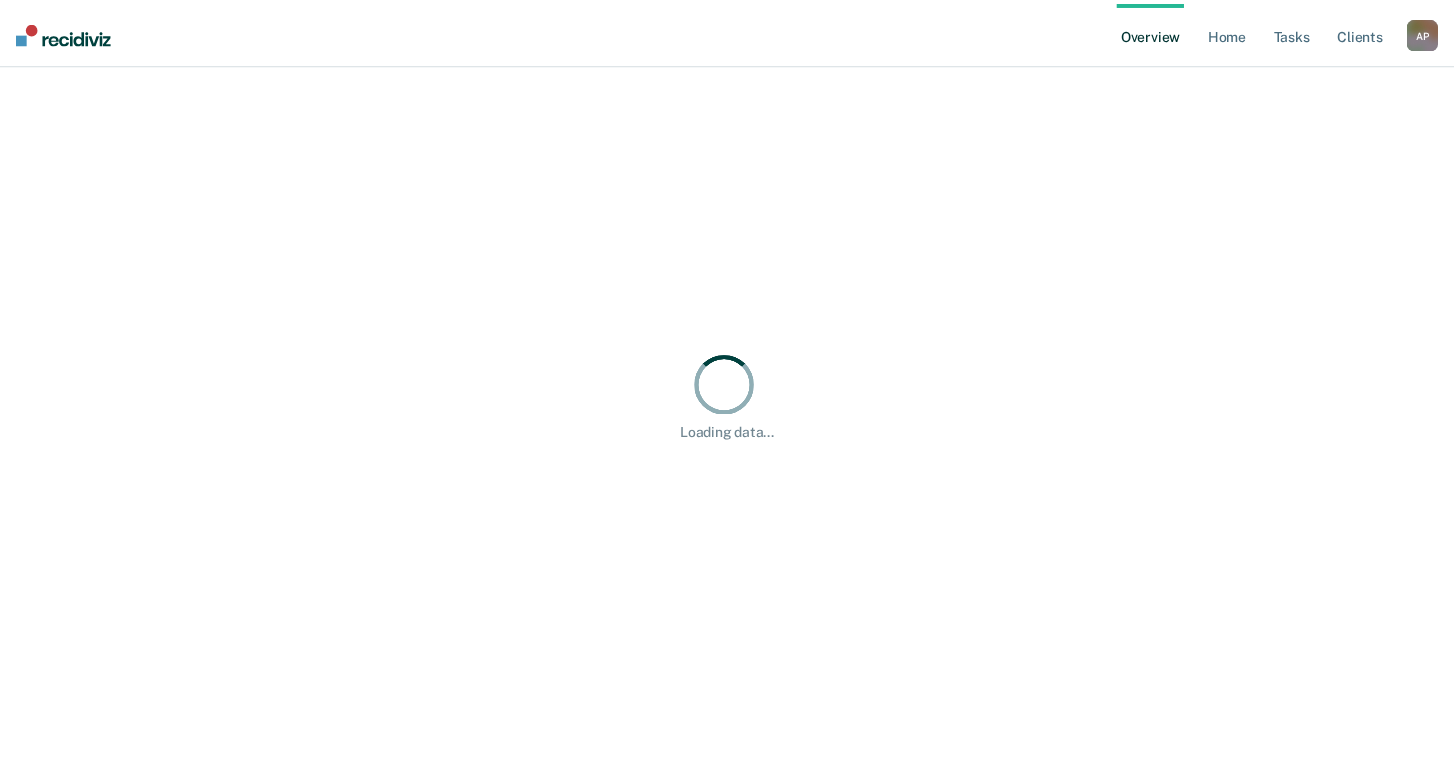 scroll, scrollTop: 0, scrollLeft: 0, axis: both 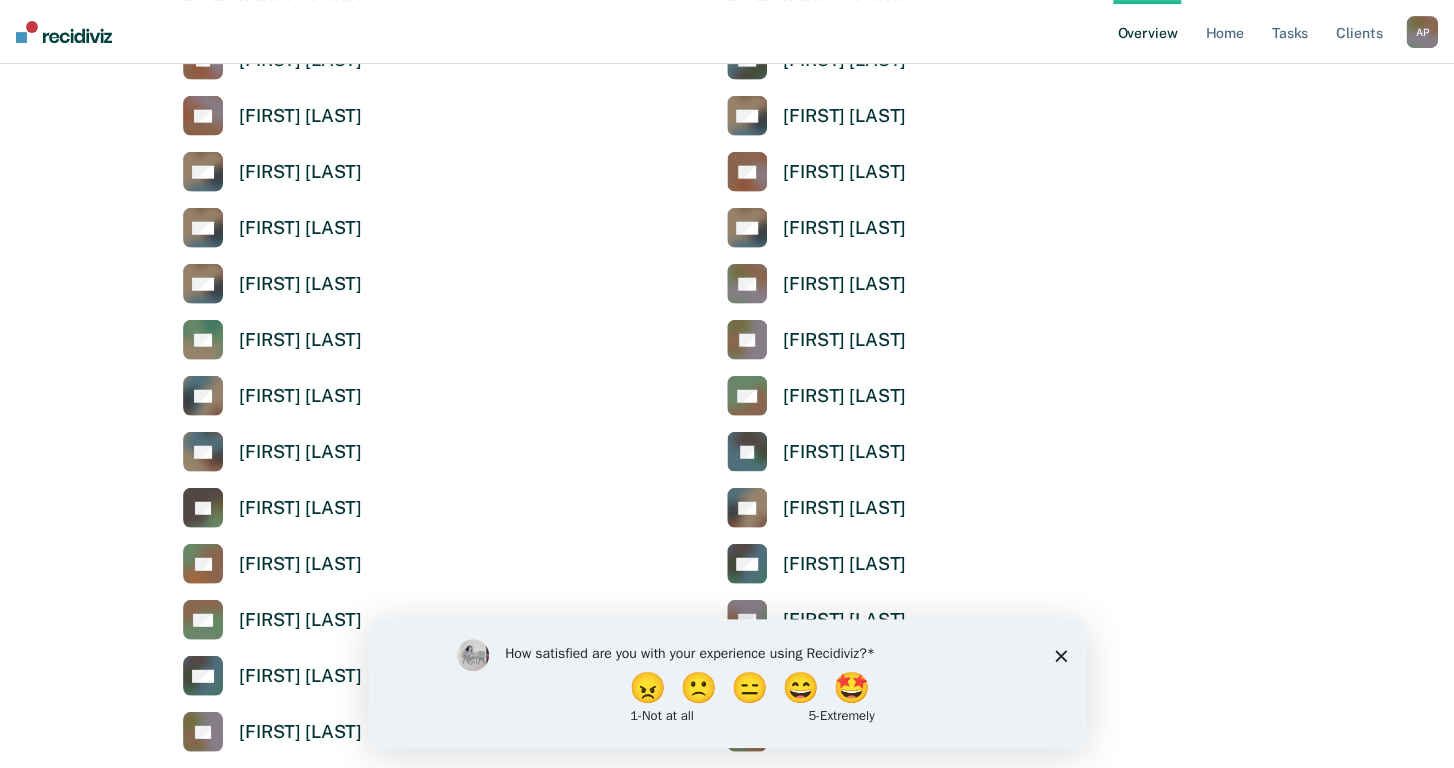 click on "How satisfied are you with your experience using Recidiviz? 😠 🙁 😑 😄 🤩 1  -  Not at all 5  -  Extremely" at bounding box center (727, 683) 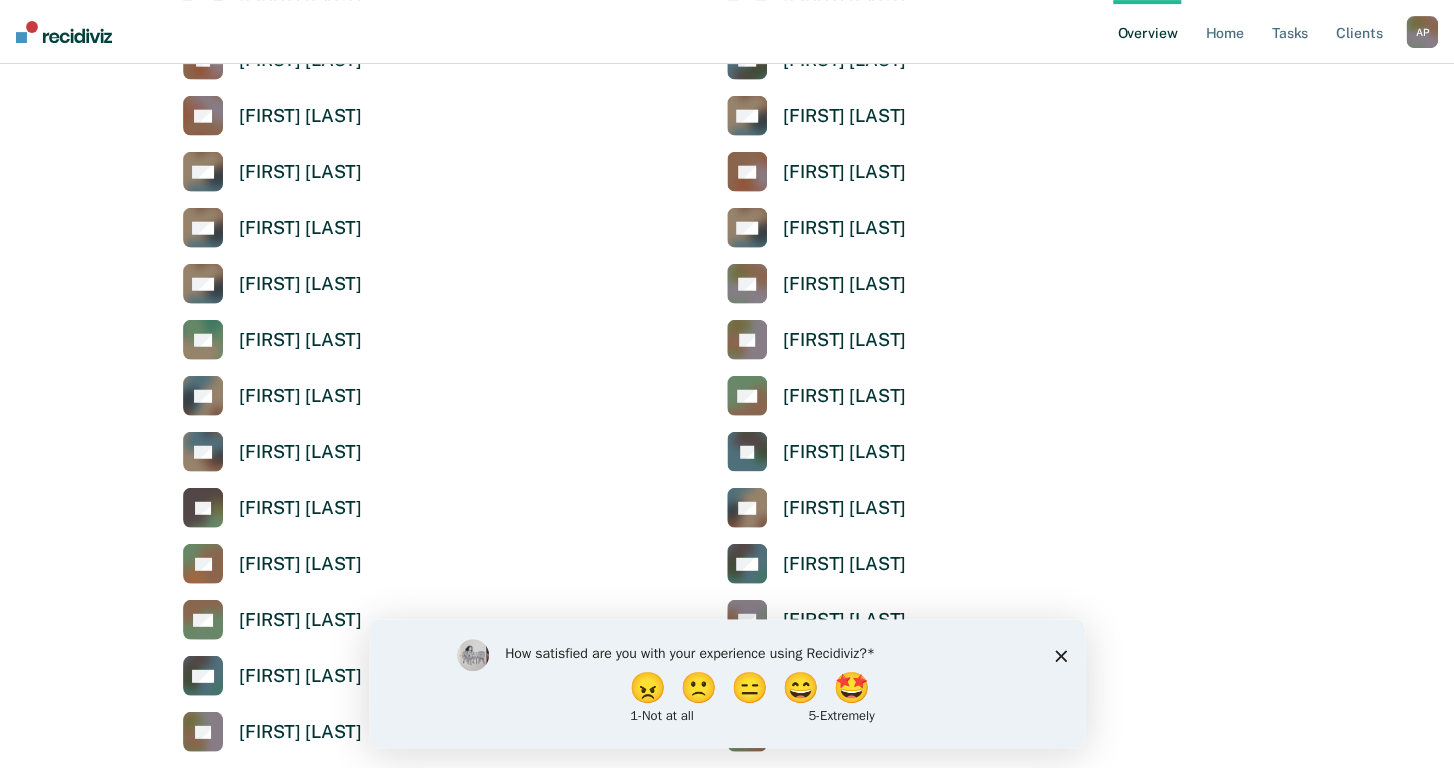 click on "How satisfied are you with your experience using Recidiviz? 😠 🙁 😑 😄 🤩 1  -  Not at all 5  -  Extremely" at bounding box center [727, 683] 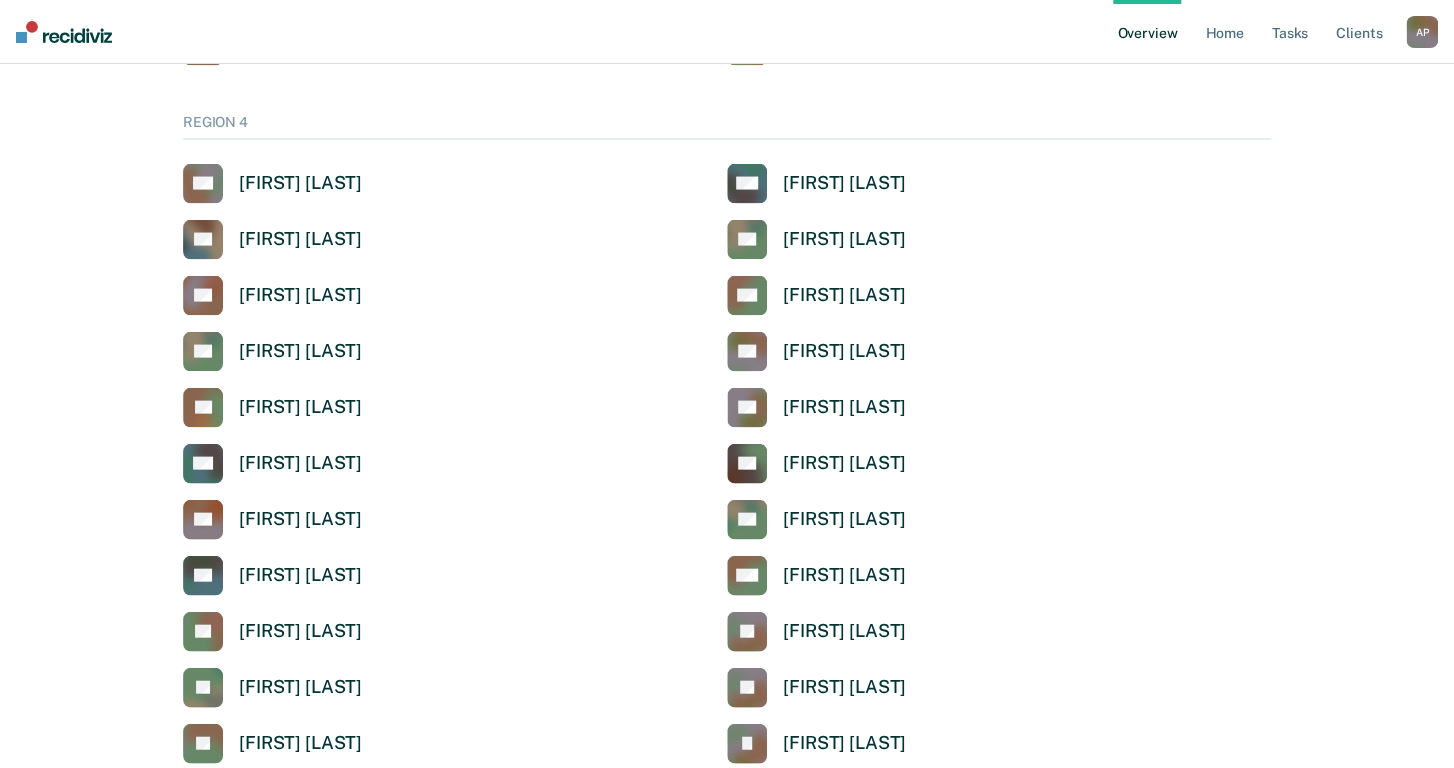 scroll, scrollTop: 5463, scrollLeft: 0, axis: vertical 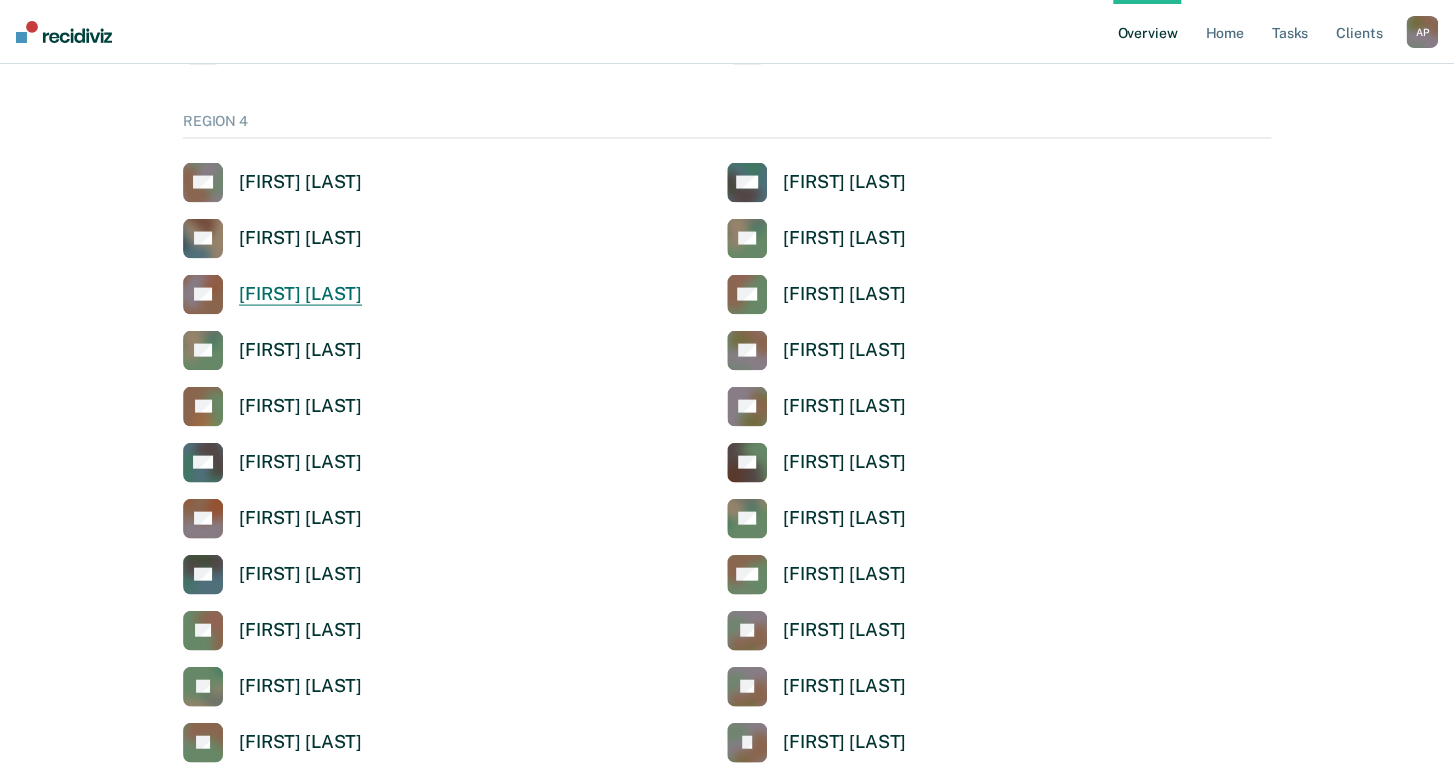 click on "[FIRST] [LAST]" at bounding box center [300, 294] 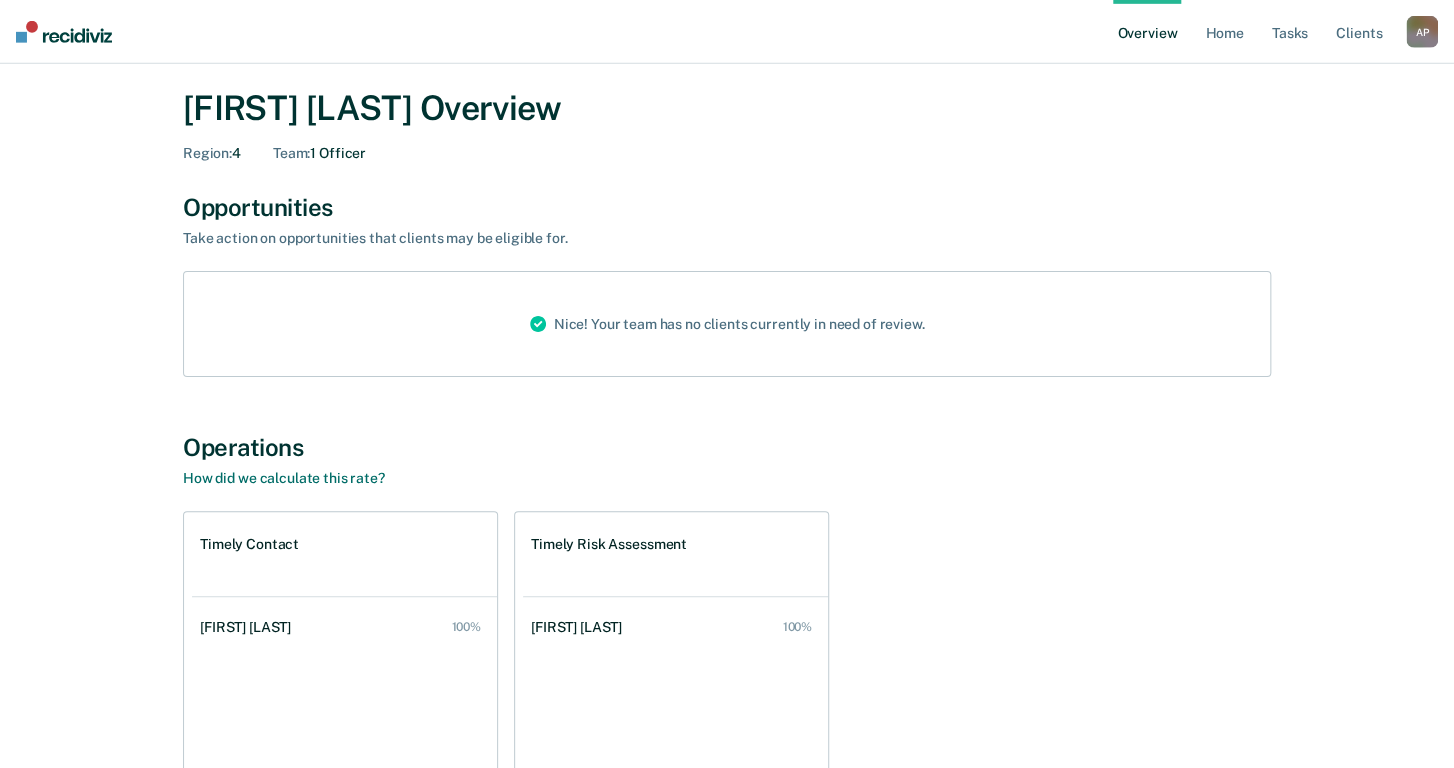 scroll, scrollTop: 0, scrollLeft: 0, axis: both 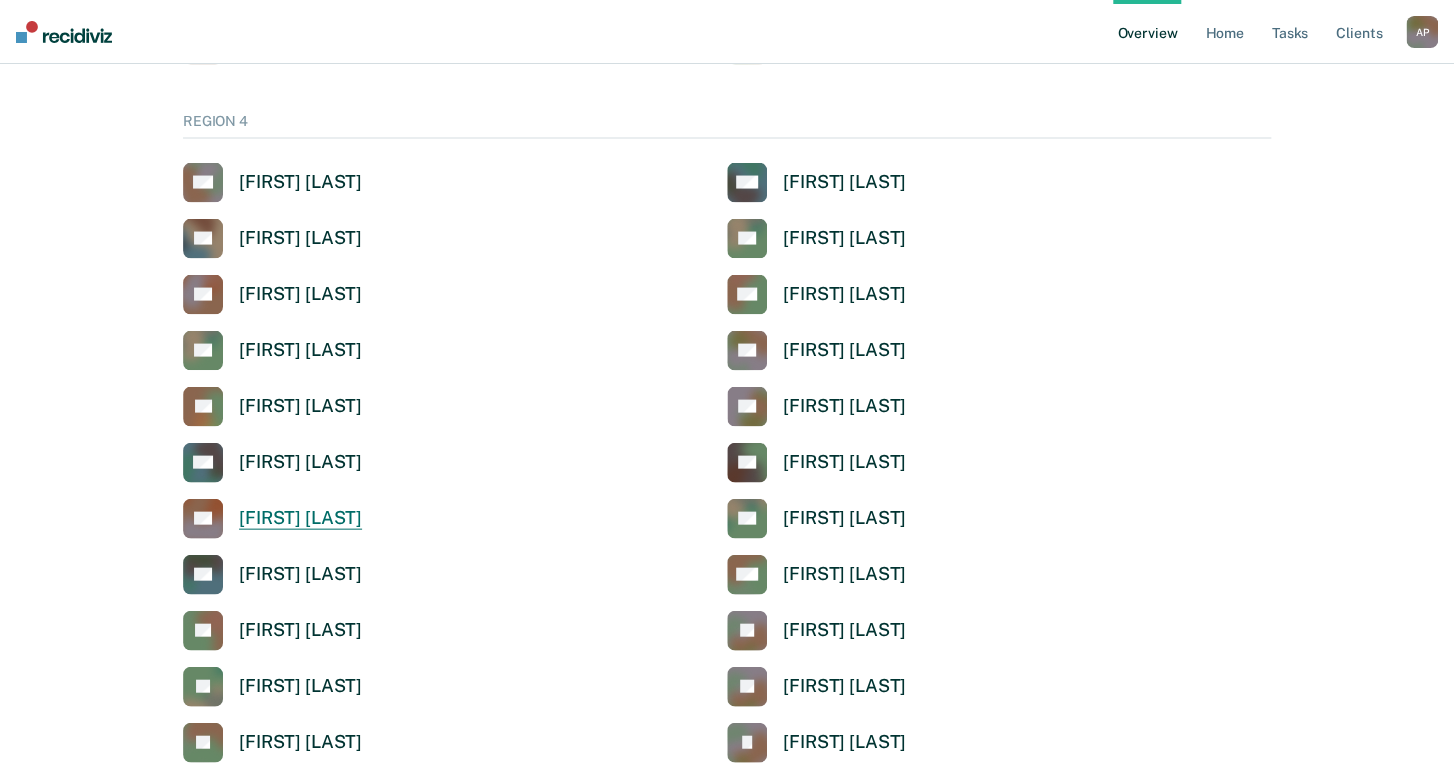 click on "[FIRST] [LAST]" at bounding box center [300, 518] 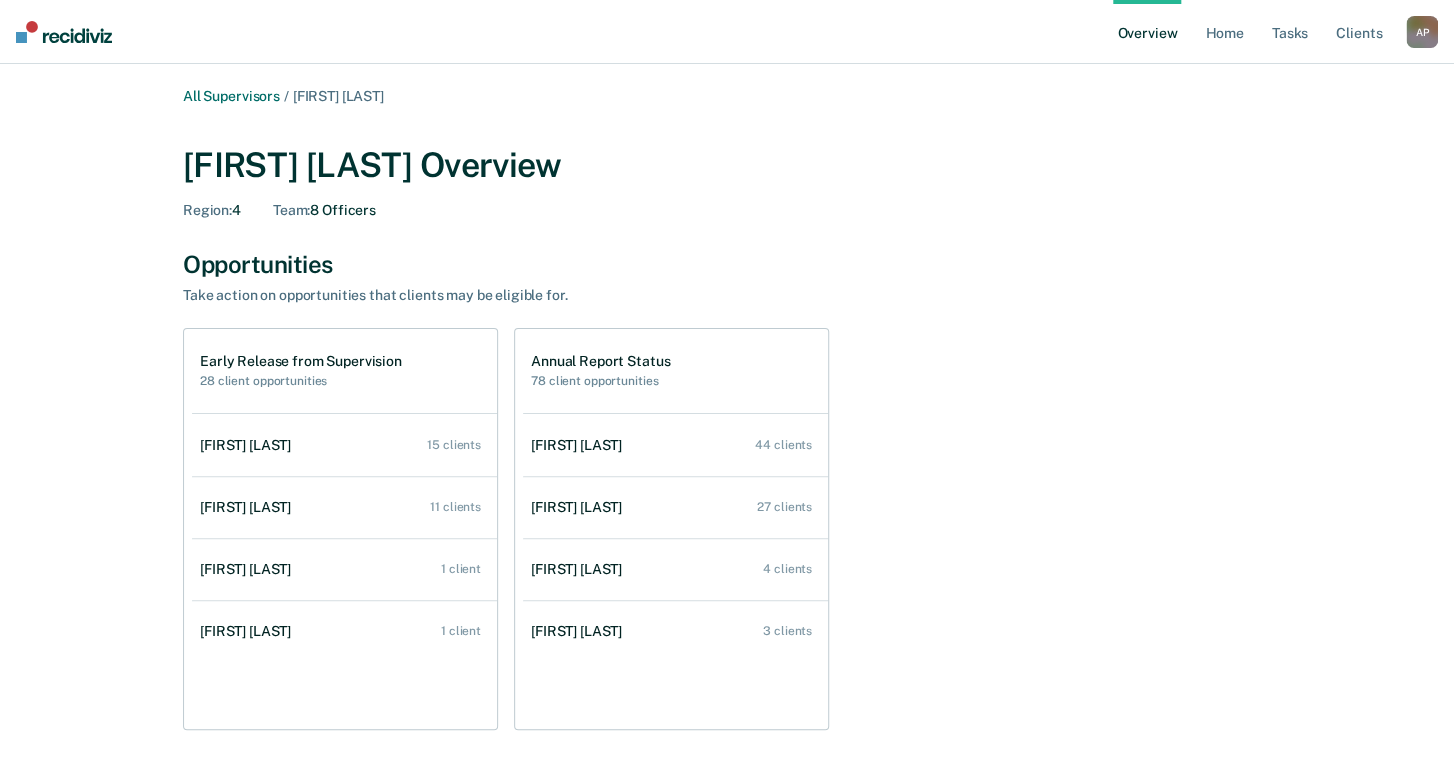 click on "All Supervisors / [FIRST] [LAST] [FIRST] [LAST] Overview Region :  4 Team :  8 Officers Opportunities Take action on opportunities that clients may be eligible for.   Early Release from Supervision 28 client opportunities [FIRST] [LAST]   15 clients [FIRST] [LAST]   11 clients [FIRST] [LAST]   1 client [FIRST] [LAST]   1 client [FIRST] [LAST]   Annual Report Status 78 client opportunities [FIRST] [LAST]   44 clients [FIRST] [LAST]   27 clients [FIRST] [LAST]   4 clients [FIRST] [LAST]   3 clients Operations   How did we calculate this rate? Timely Contact [FIRST] [LAST] Low Timeliness   22% [FIRST] [LAST] Low Timeliness   32% Officer Intake Low Timeliness   50% [FIRST] [LAST] Low Timeliness   59% [FIRST] [LAST] Low Timeliness   67% [FIRST] [LAST] Low Timeliness   79% [FIRST] [LAST]   81% [FIRST] [LAST]   95% Timely Risk Assessment Officer Intake Low Timeliness   0% [FIRST] [LAST] Low Timeliness   0% [FIRST] [LAST] Low Timeliness   39% [FIRST] [LAST] Low Timeliness   42% [FIRST] [LAST] Low Timeliness   58%   73%   80%" at bounding box center [727, 697] 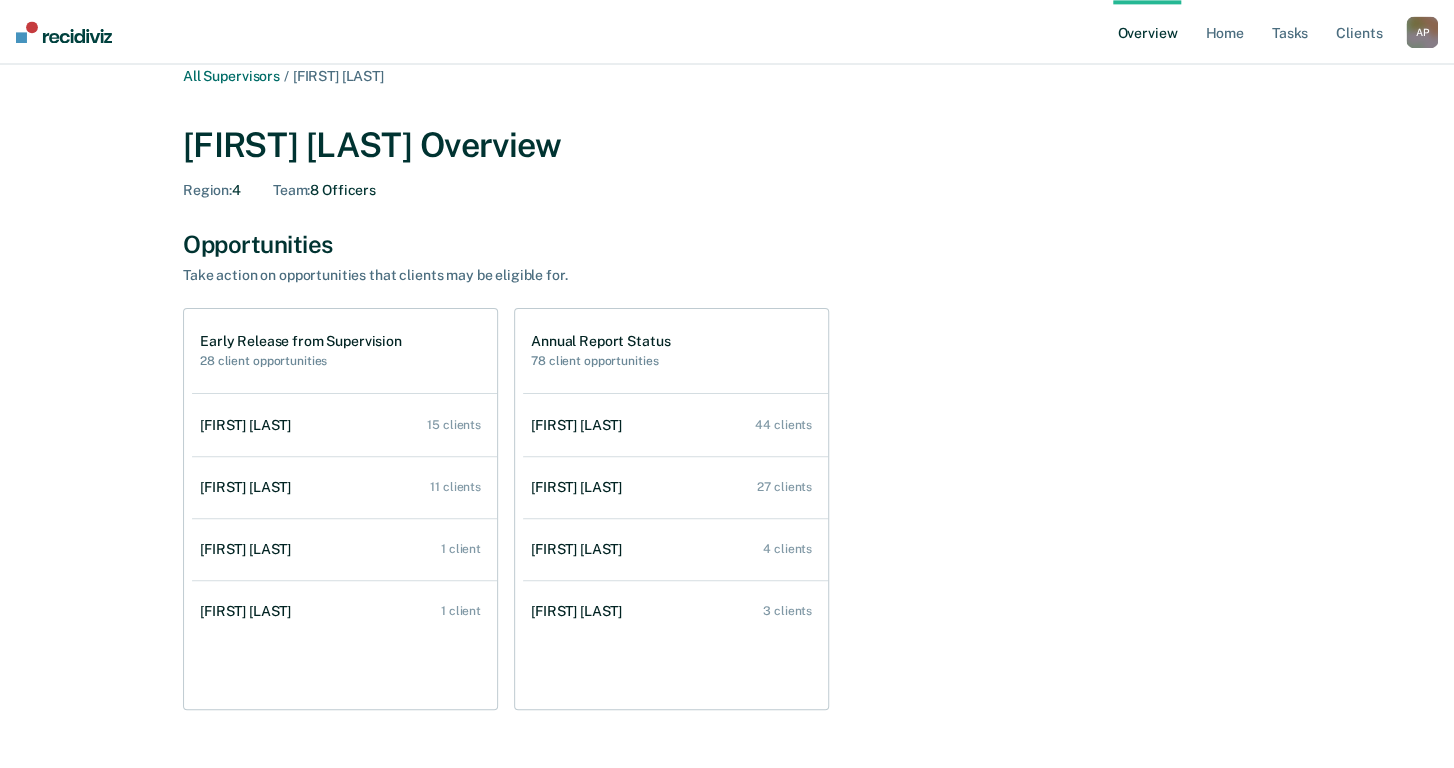 scroll, scrollTop: 0, scrollLeft: 0, axis: both 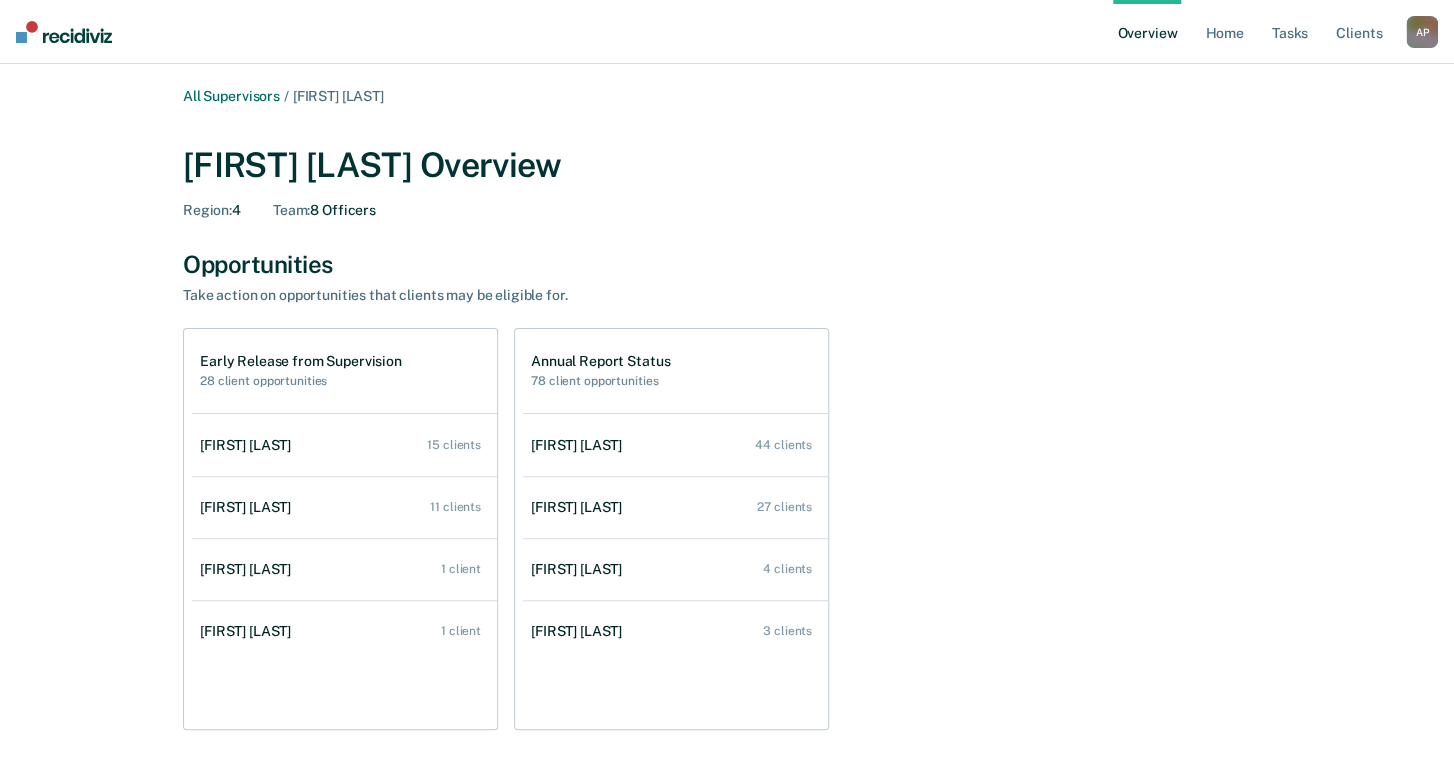 click on "All Supervisors / [FIRST] [LAST] [FIRST] [LAST] Overview Region :  4 Team :  8 Officers Opportunities Take action on opportunities that clients may be eligible for.   Early Release from Supervision 28 client opportunities [FIRST] [LAST]   15 clients [FIRST] [LAST]   11 clients [FIRST] [LAST]   1 client [FIRST] [LAST]   1 client [FIRST] [LAST]   Annual Report Status 78 client opportunities [FIRST] [LAST]   44 clients [FIRST] [LAST]   27 clients [FIRST] [LAST]   4 clients [FIRST] [LAST]   3 clients Operations   How did we calculate this rate? Timely Contact [FIRST] [LAST] Low Timeliness   22% [FIRST] [LAST] Low Timeliness   32% Officer Intake Low Timeliness   50% [FIRST] [LAST] Low Timeliness   59% [FIRST] [LAST] Low Timeliness   67% [FIRST] [LAST] Low Timeliness   79% [FIRST] [LAST]   81% [FIRST] [LAST]   95% Timely Risk Assessment Officer Intake Low Timeliness   0% [FIRST] [LAST] Low Timeliness   0% [FIRST] [LAST] Low Timeliness   39% [FIRST] [LAST] Low Timeliness   42% [FIRST] [LAST] Low Timeliness   58%   73%   80%" at bounding box center (727, 697) 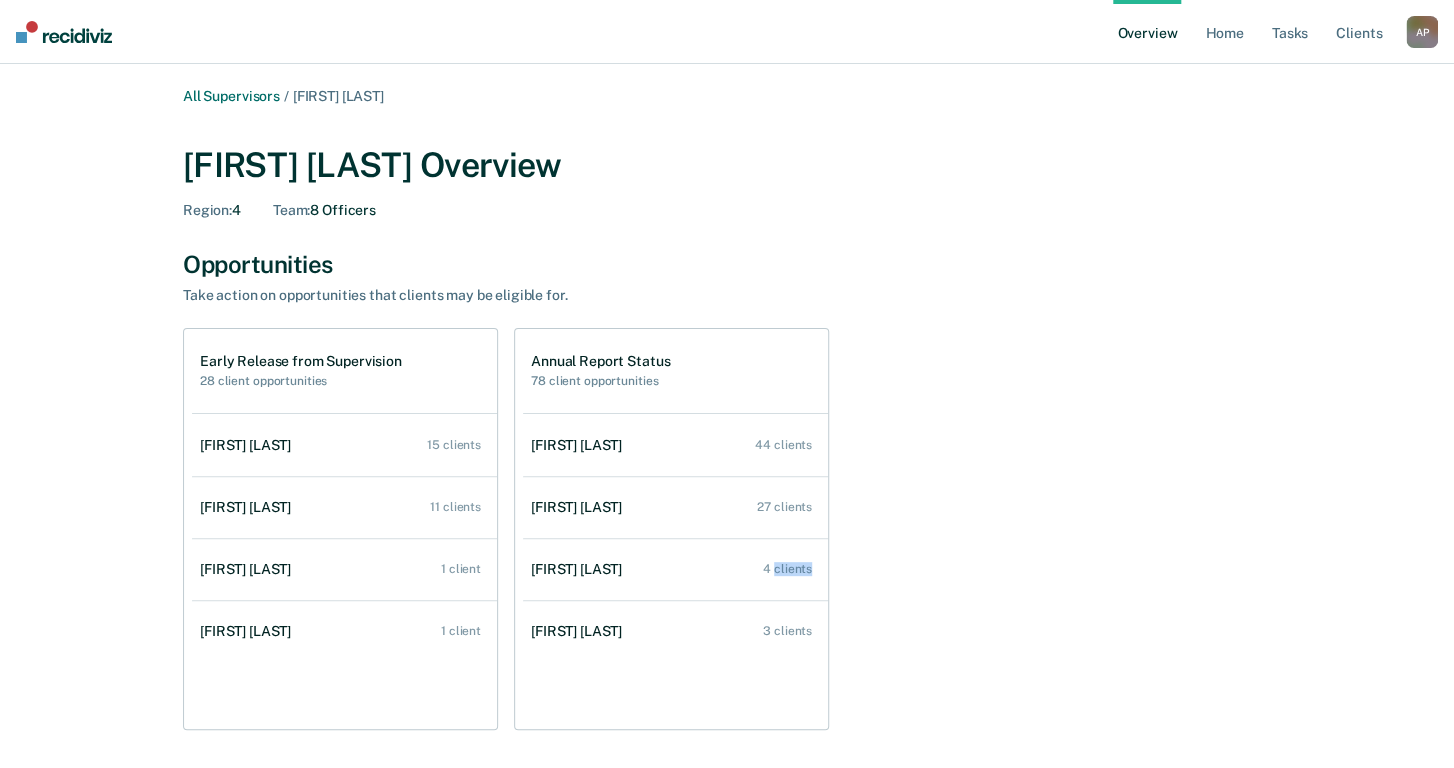 click on "All Supervisors / [FIRST] [LAST] [FIRST] [LAST] Overview Region :  4 Team :  8 Officers Opportunities Take action on opportunities that clients may be eligible for.   Early Release from Supervision 28 client opportunities [FIRST] [LAST]   15 clients [FIRST] [LAST]   11 clients [FIRST] [LAST]   1 client [FIRST] [LAST]   1 client [FIRST] [LAST]   Annual Report Status 78 client opportunities [FIRST] [LAST]   44 clients [FIRST] [LAST]   27 clients [FIRST] [LAST]   4 clients [FIRST] [LAST]   3 clients Operations   How did we calculate this rate? Timely Contact [FIRST] [LAST] Low Timeliness   22% [FIRST] [LAST] Low Timeliness   32% Officer Intake Low Timeliness   50% [FIRST] [LAST] Low Timeliness   59% [FIRST] [LAST] Low Timeliness   67% [FIRST] [LAST] Low Timeliness   79% [FIRST] [LAST]   81% [FIRST] [LAST]   95% Timely Risk Assessment Officer Intake Low Timeliness   0% [FIRST] [LAST] Low Timeliness   0% [FIRST] [LAST] Low Timeliness   39% [FIRST] [LAST] Low Timeliness   42% [FIRST] [LAST] Low Timeliness   58%   73%   80%" at bounding box center [727, 697] 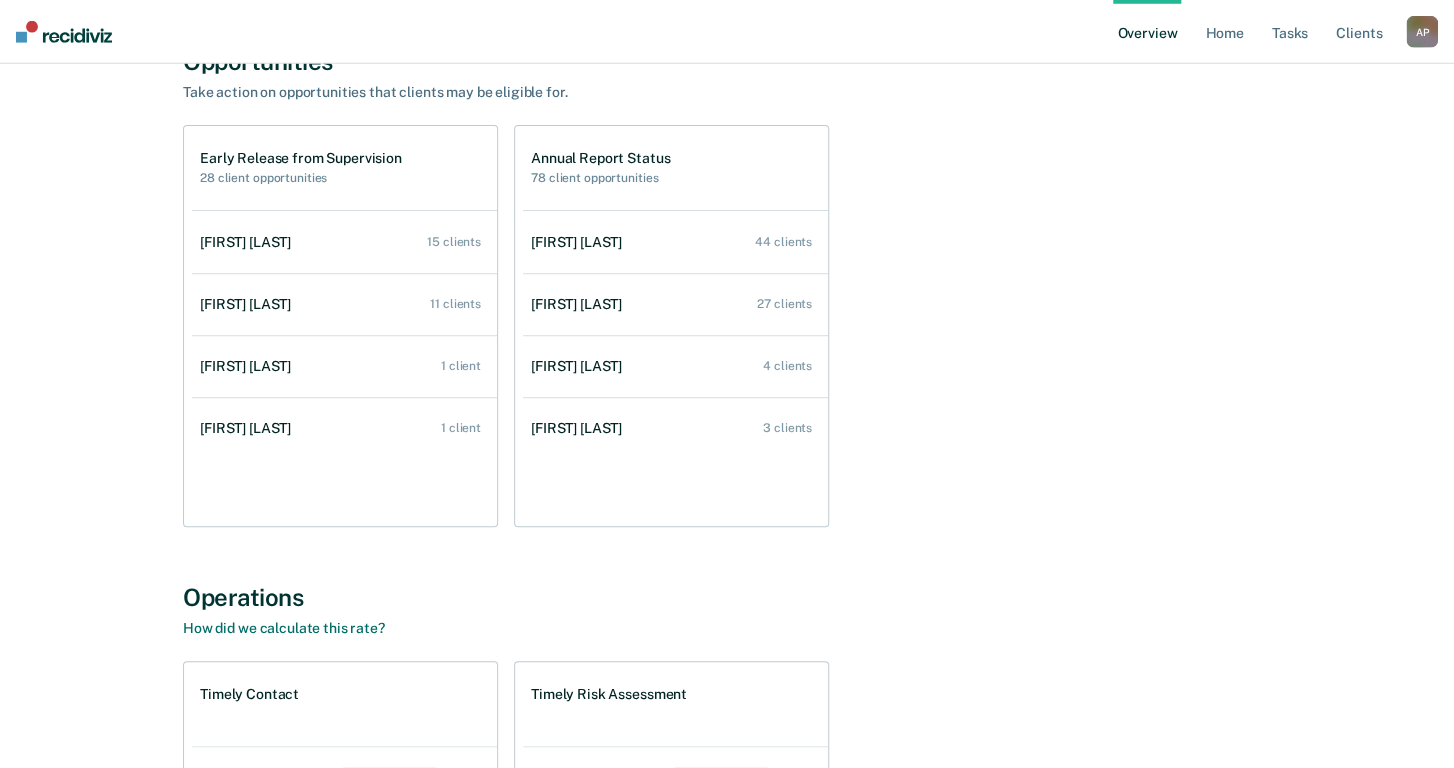 scroll, scrollTop: 0, scrollLeft: 0, axis: both 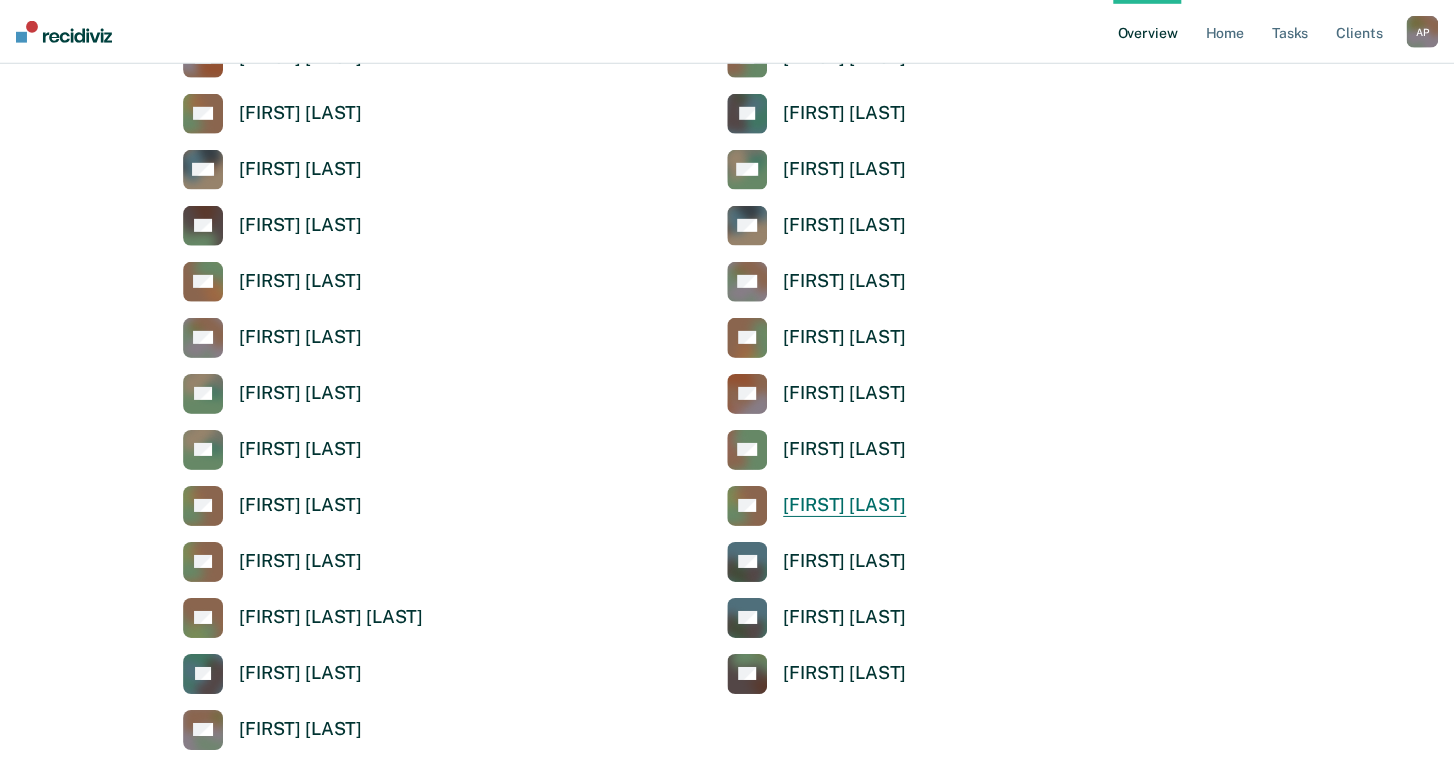 click on "RC [FIRST] [LAST]" at bounding box center [816, 506] 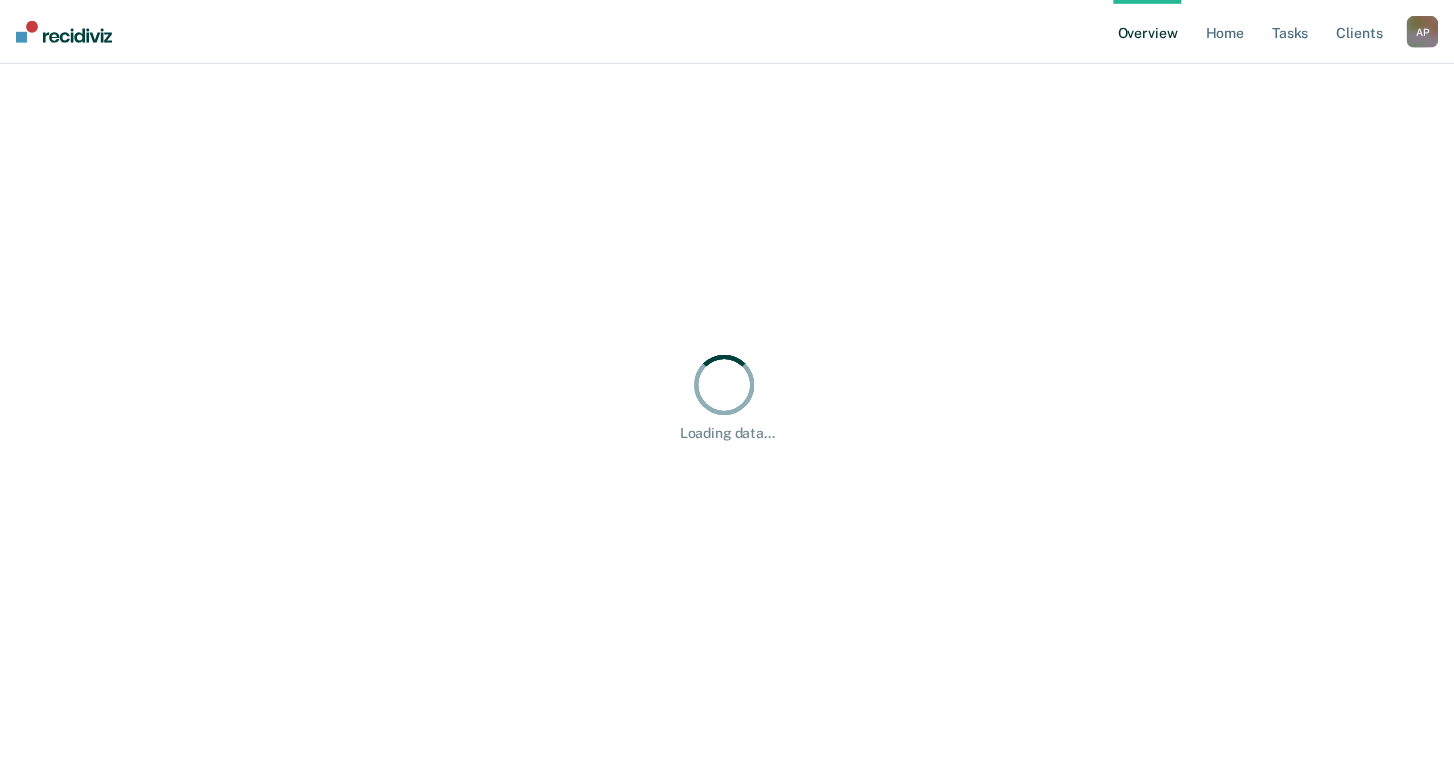 scroll, scrollTop: 0, scrollLeft: 0, axis: both 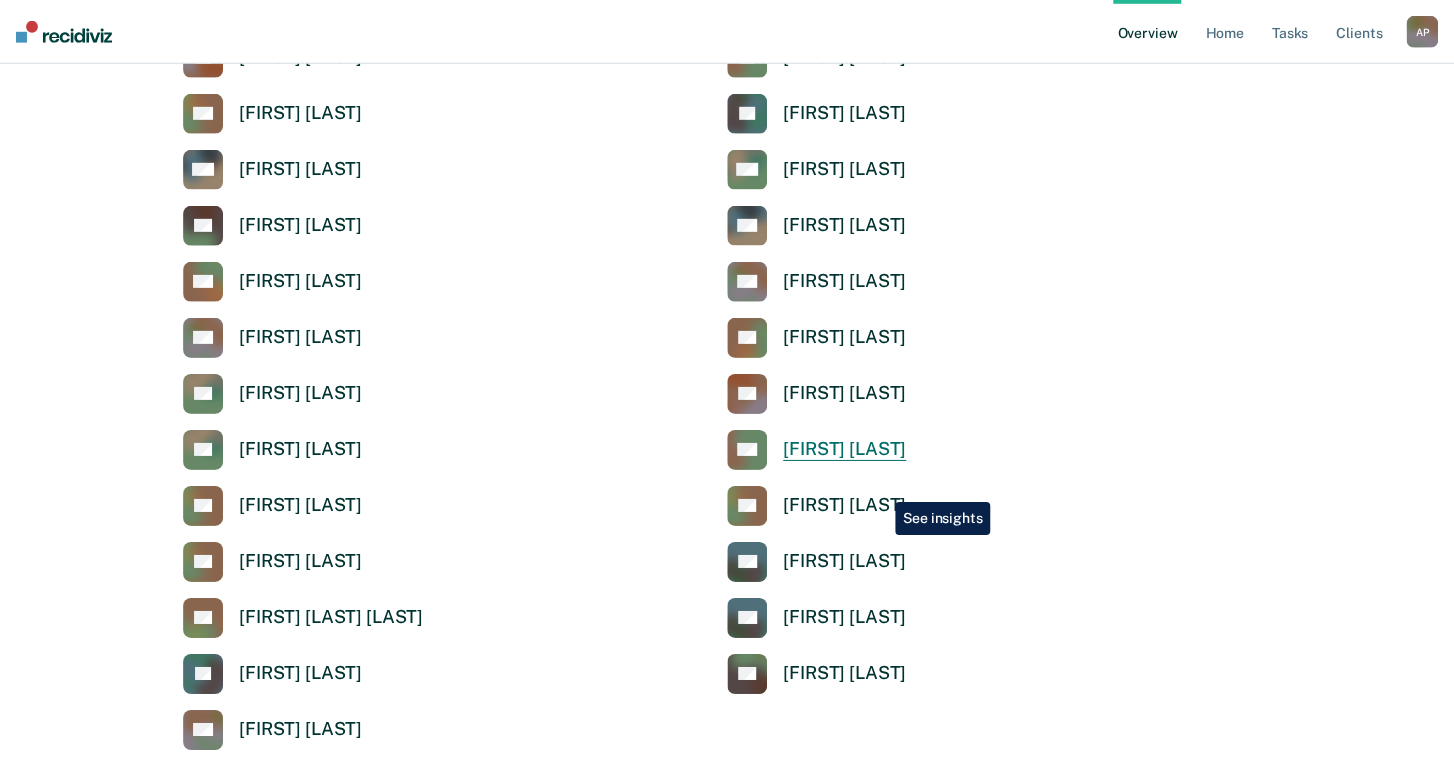 click on "[FIRST] [LAST]" at bounding box center [844, 449] 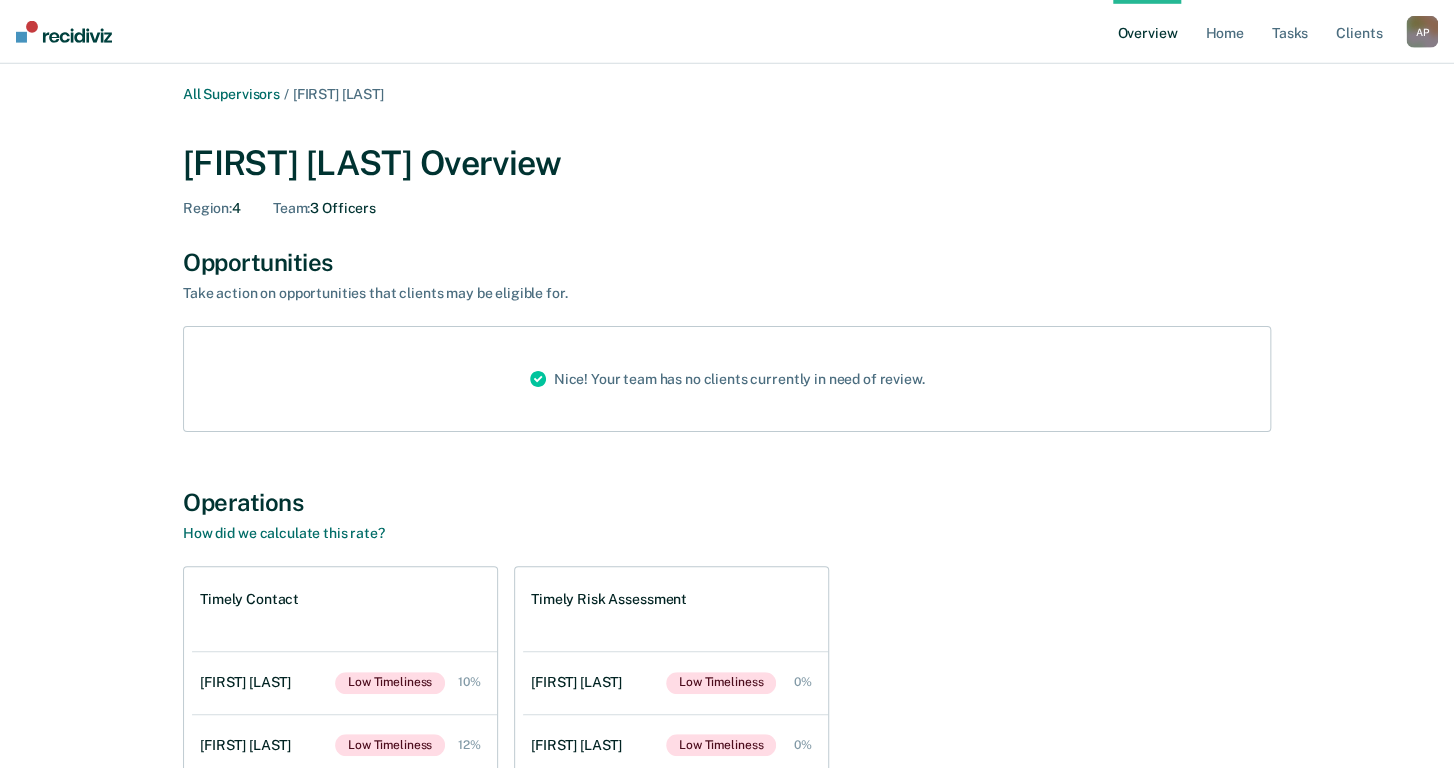 scroll, scrollTop: 0, scrollLeft: 0, axis: both 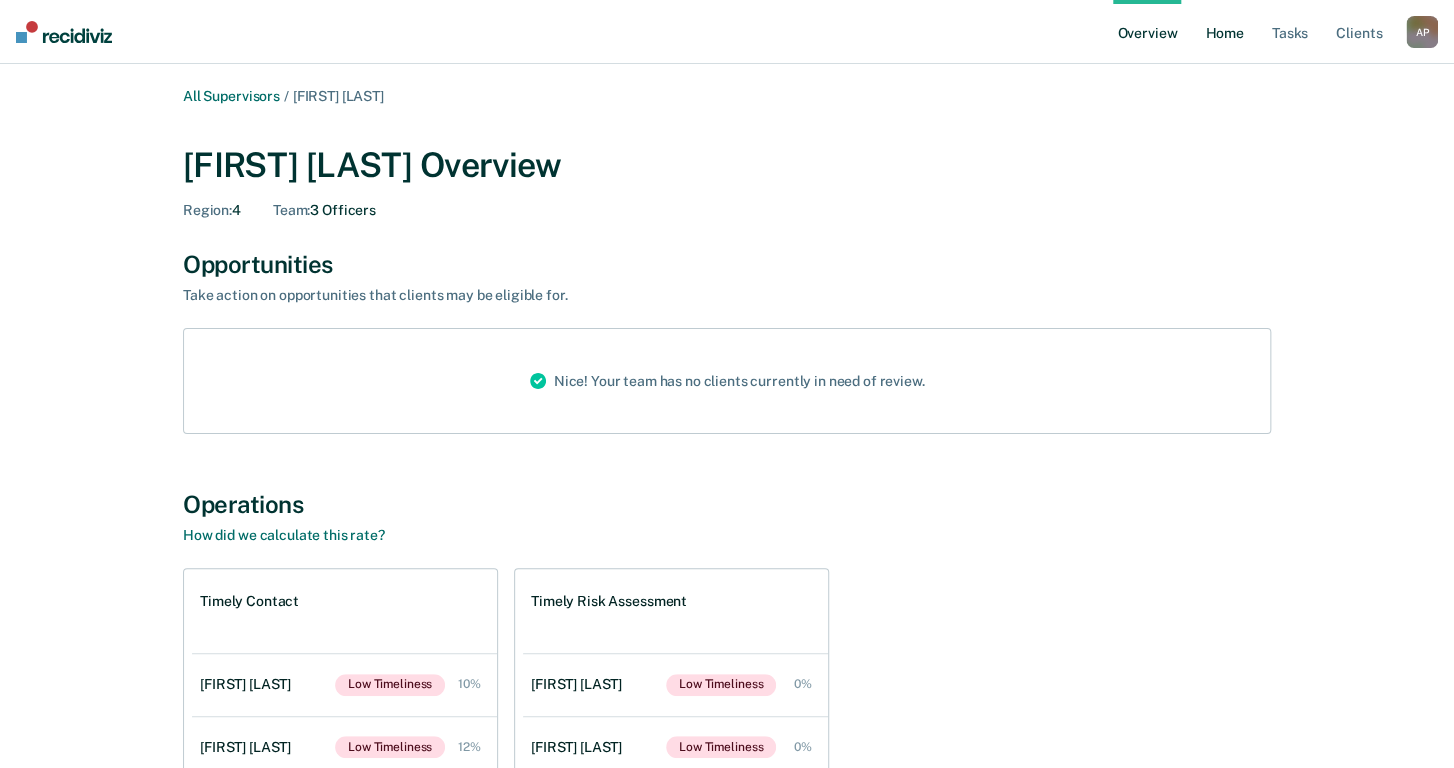 click on "Home" at bounding box center (1224, 32) 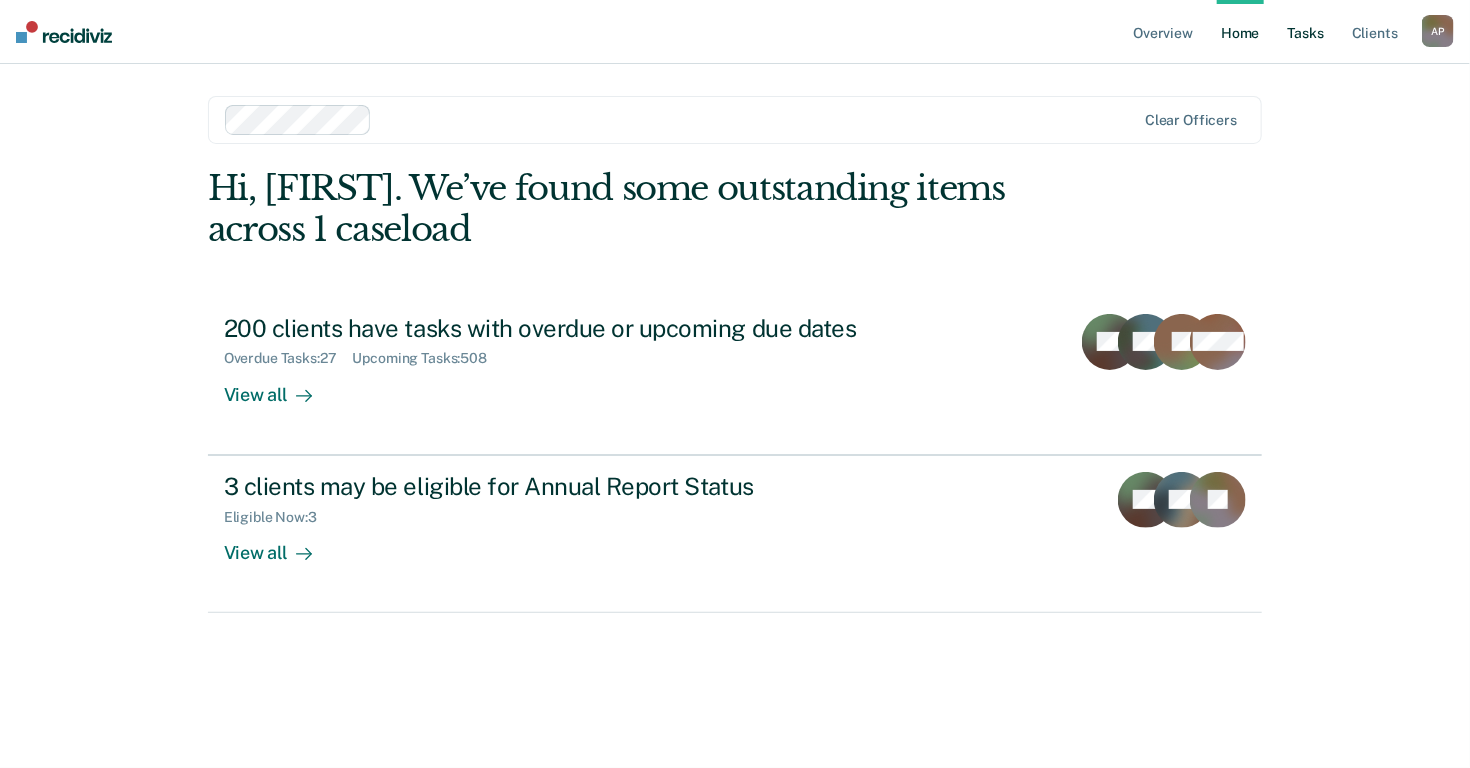 click on "Tasks" at bounding box center [1306, 32] 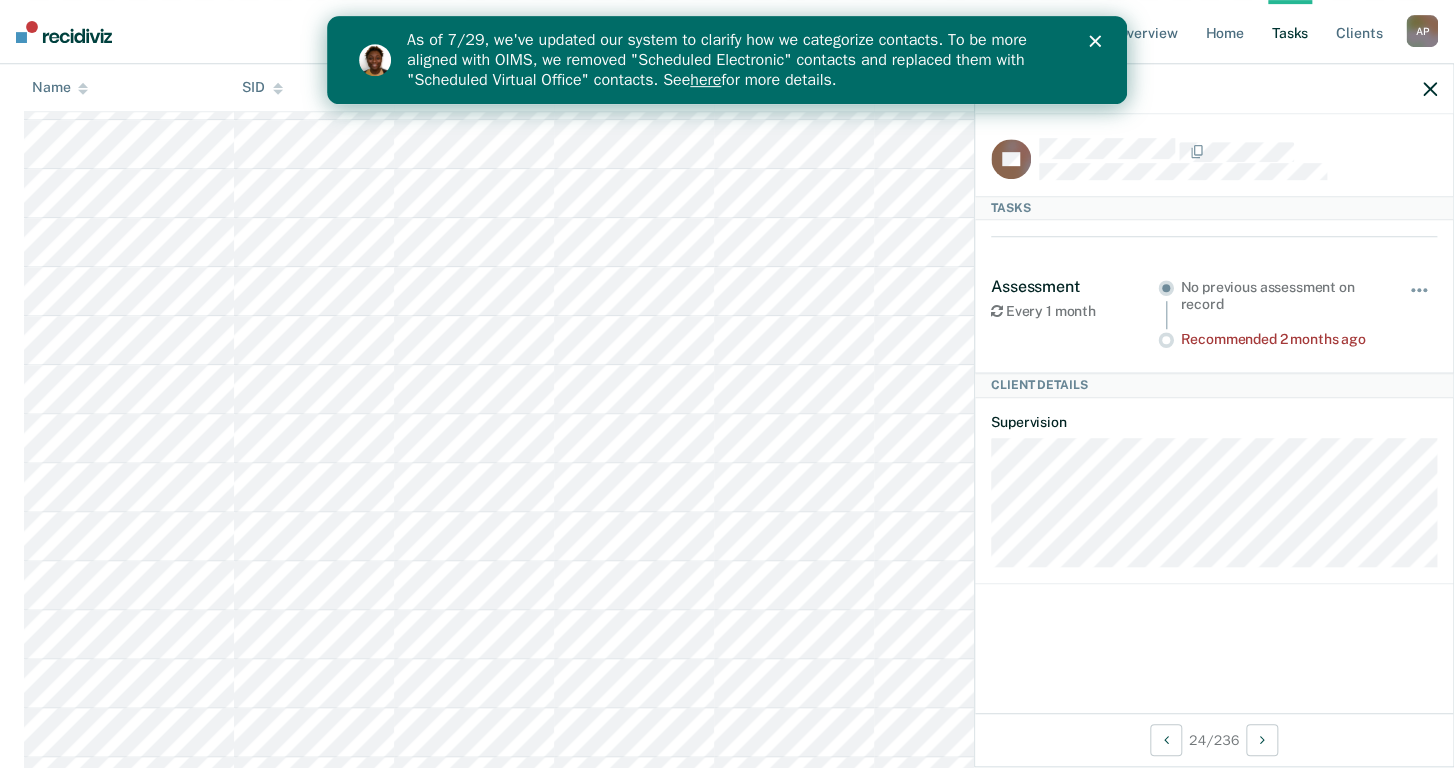 scroll, scrollTop: 993, scrollLeft: 0, axis: vertical 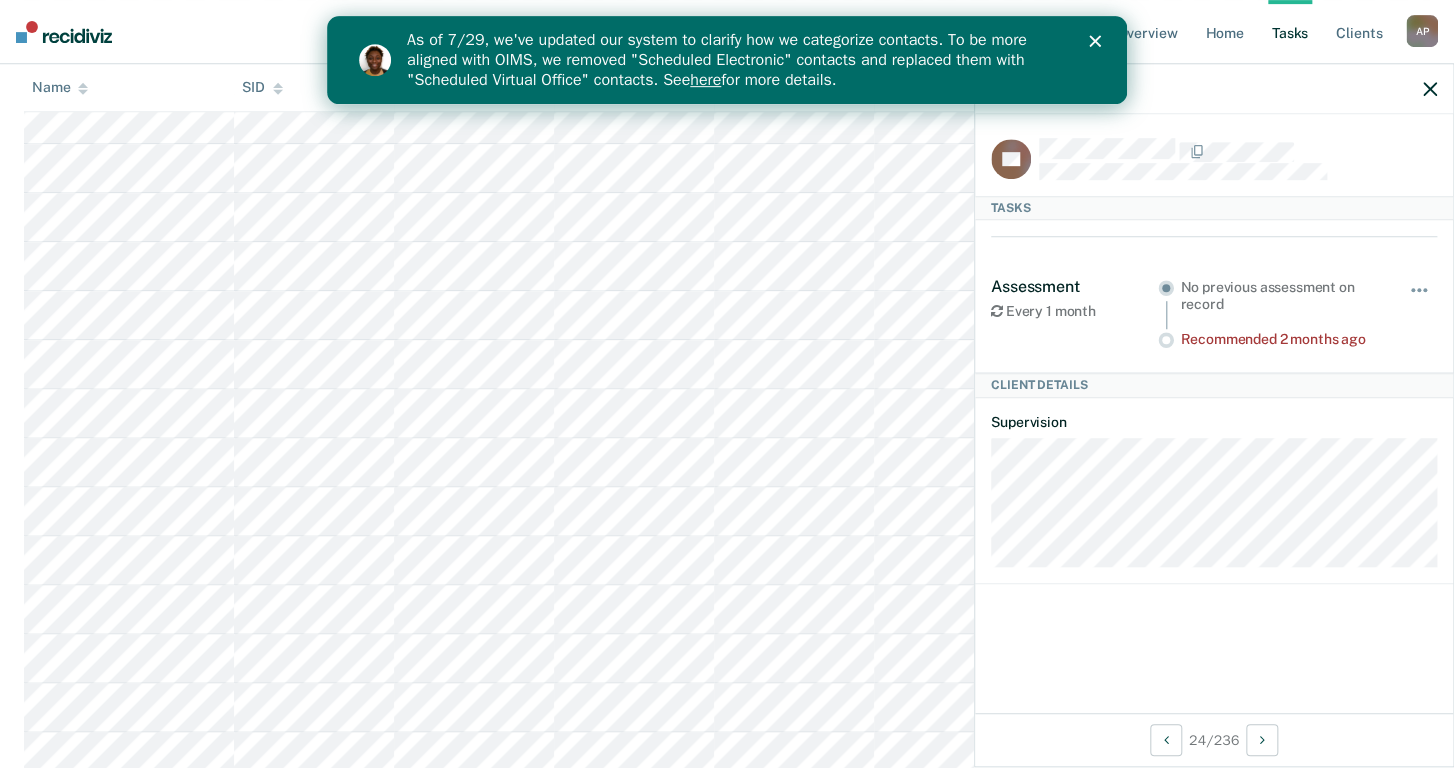 click at bounding box center (1214, 89) 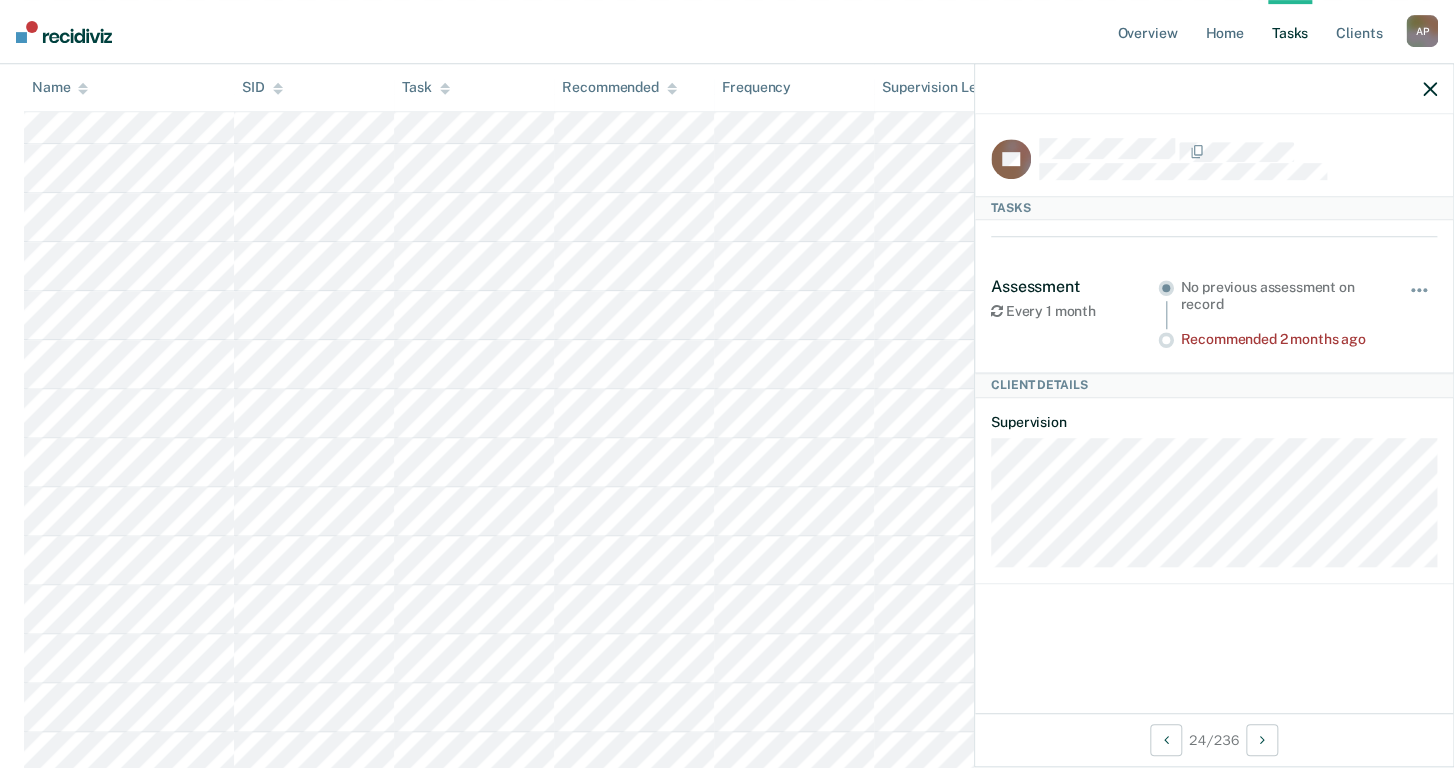 click 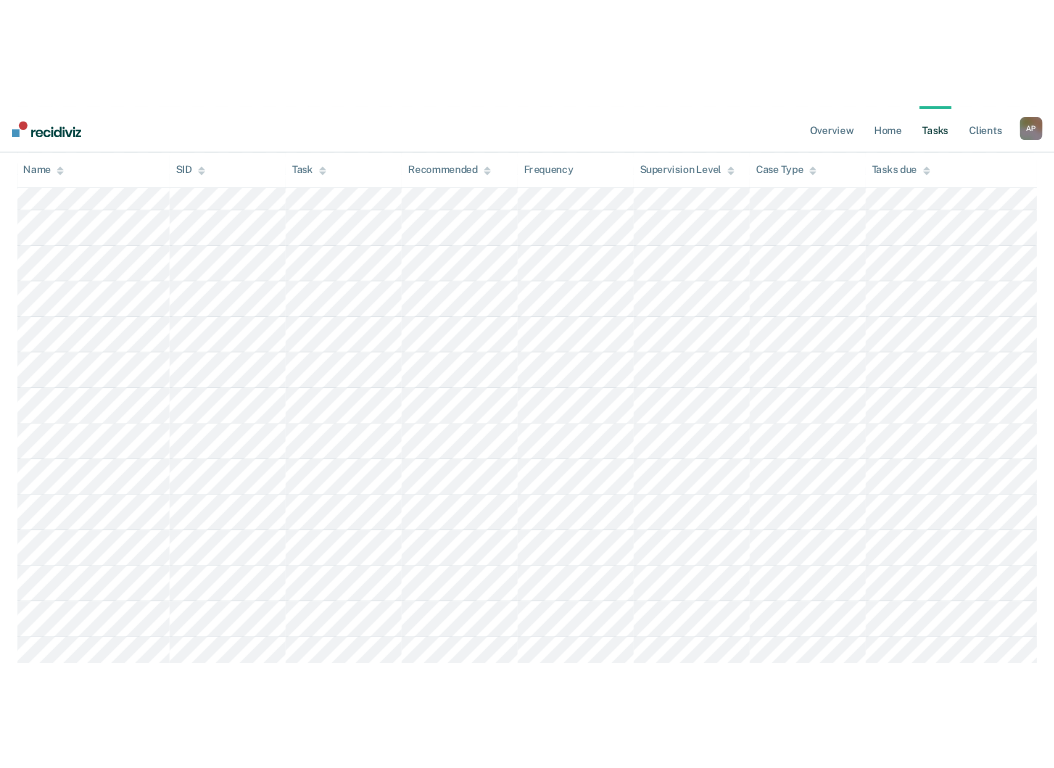 scroll, scrollTop: 0, scrollLeft: 0, axis: both 